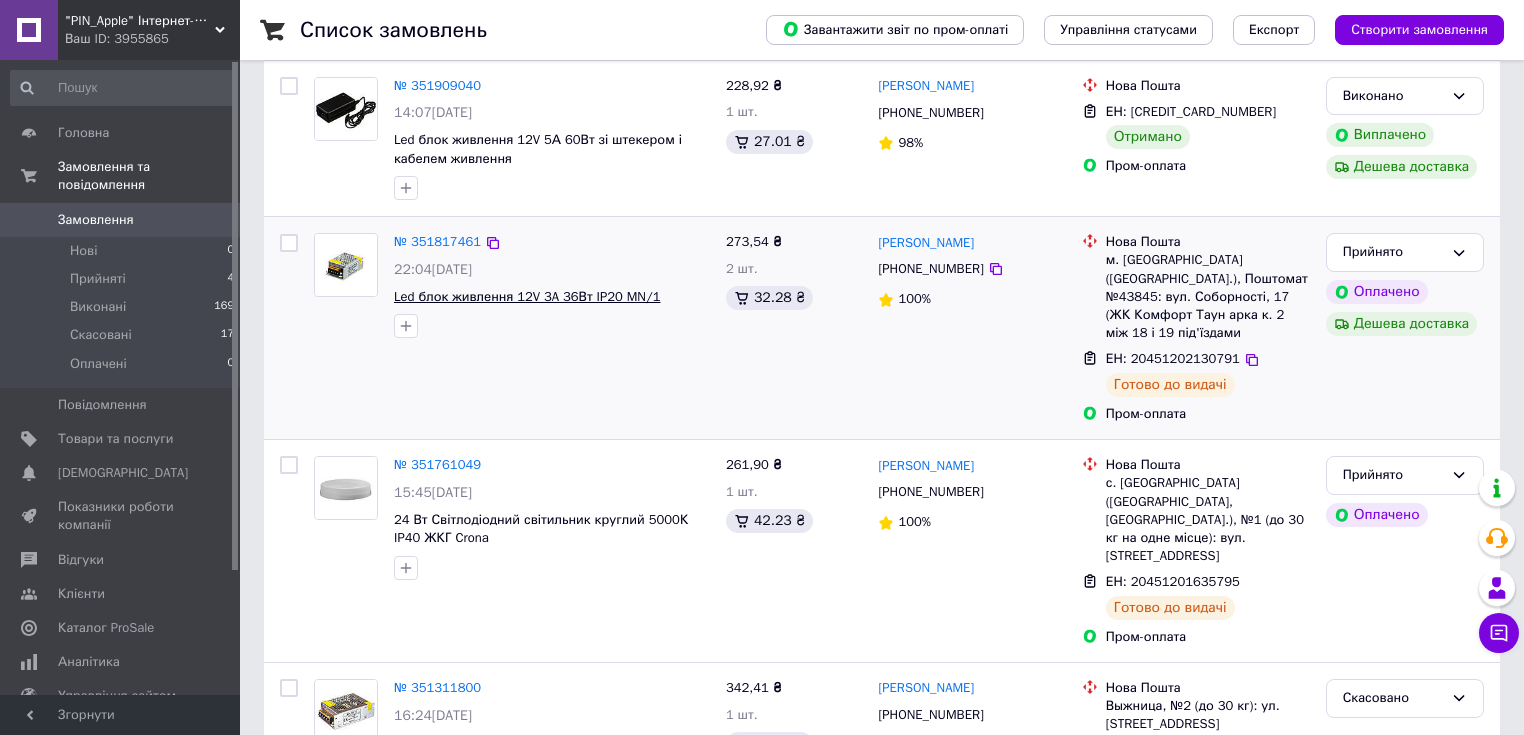scroll, scrollTop: 320, scrollLeft: 0, axis: vertical 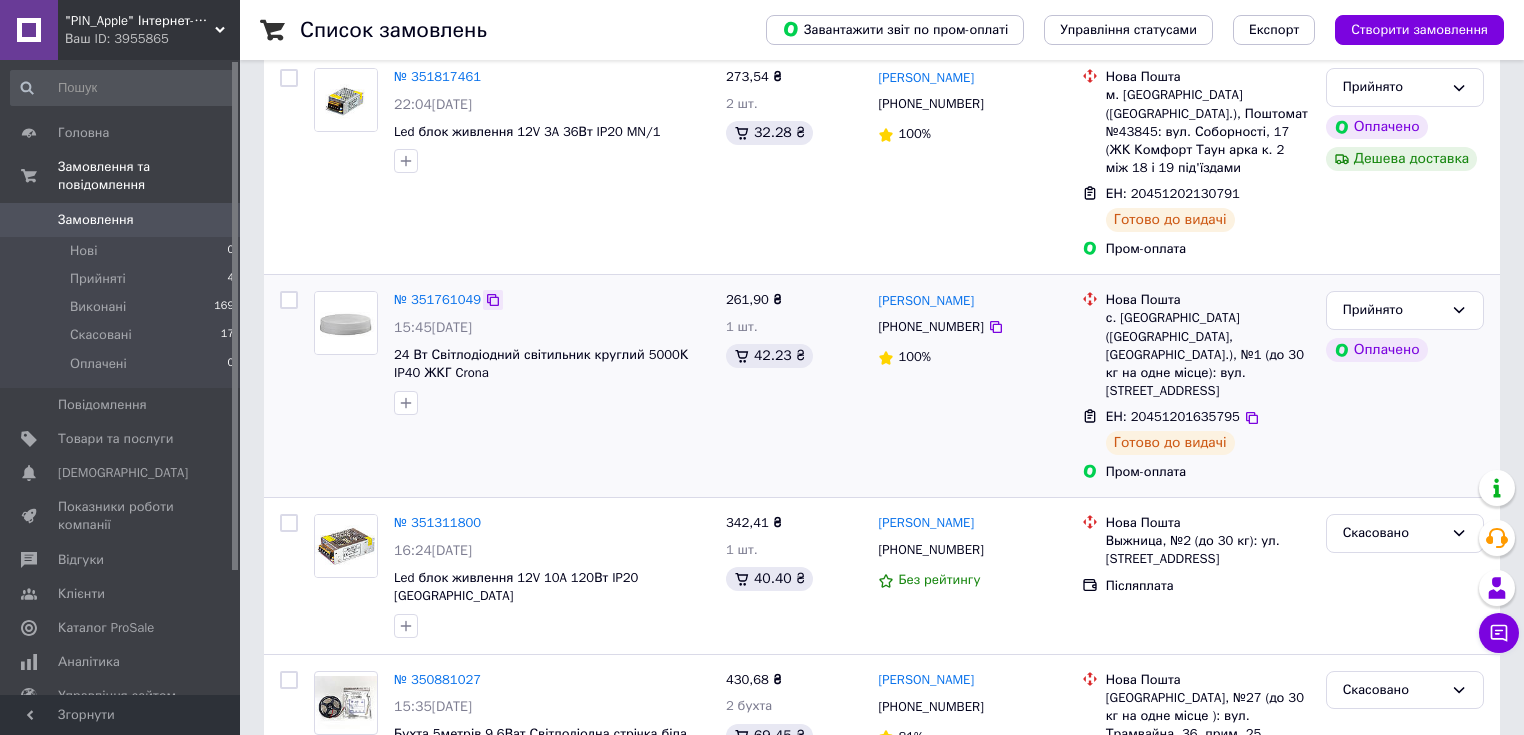 click 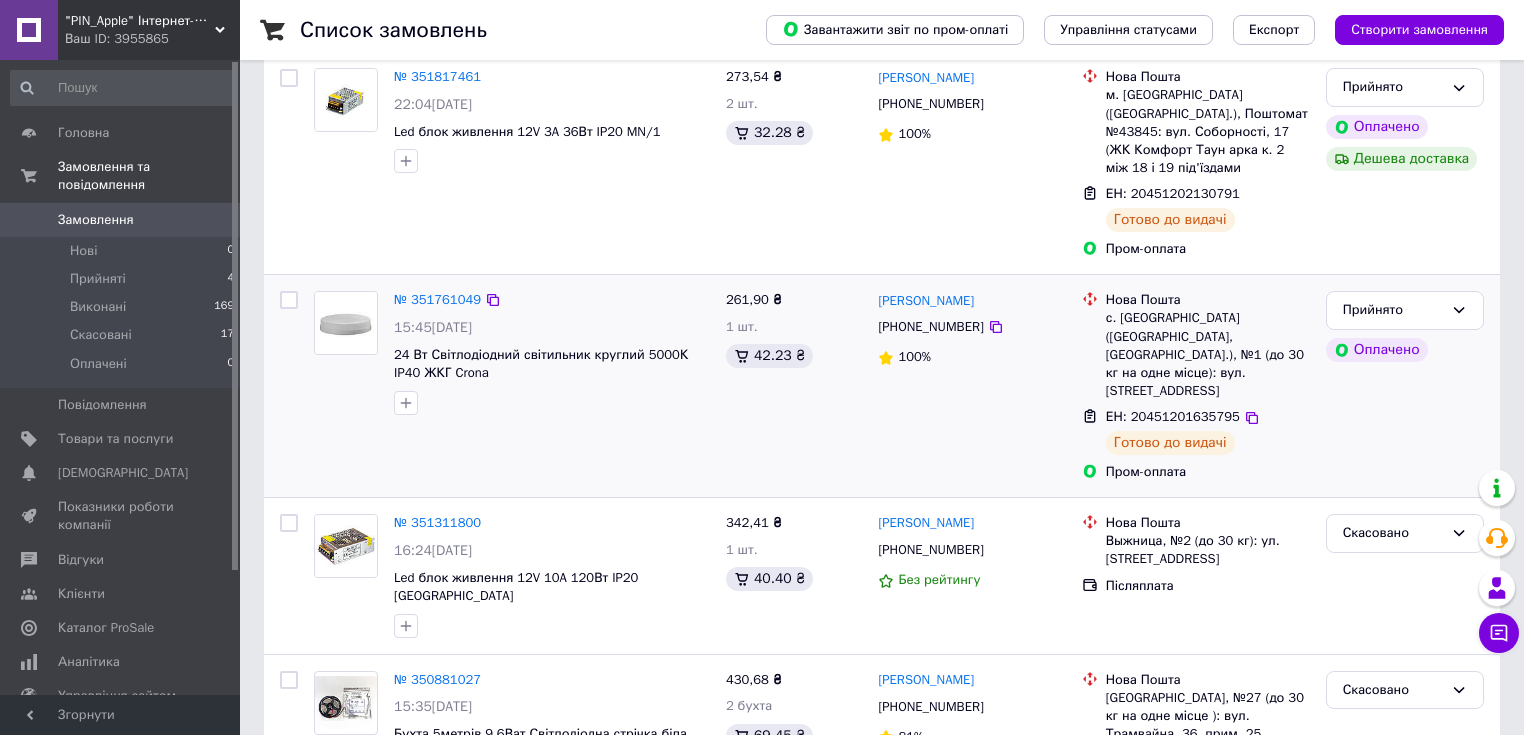 scroll, scrollTop: 160, scrollLeft: 0, axis: vertical 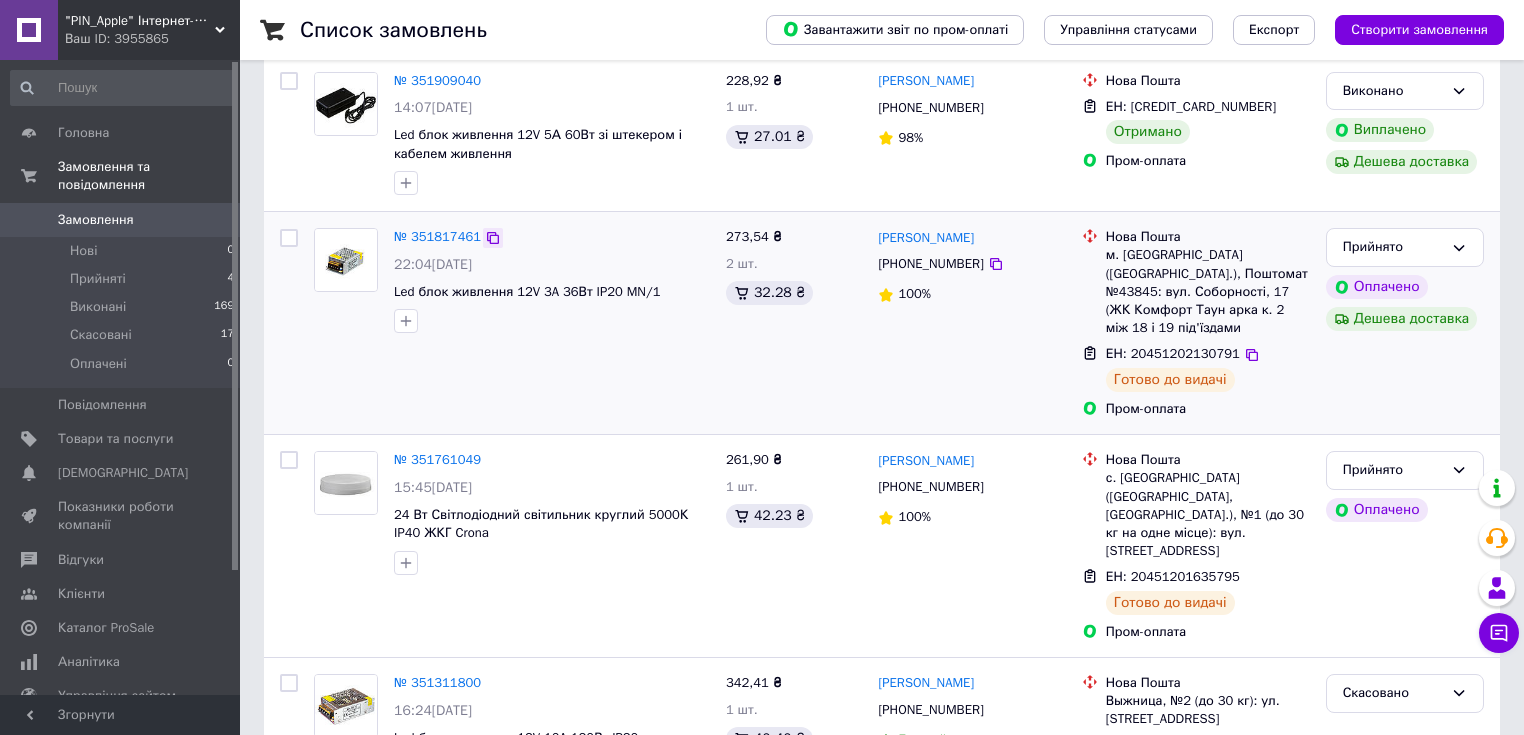 click 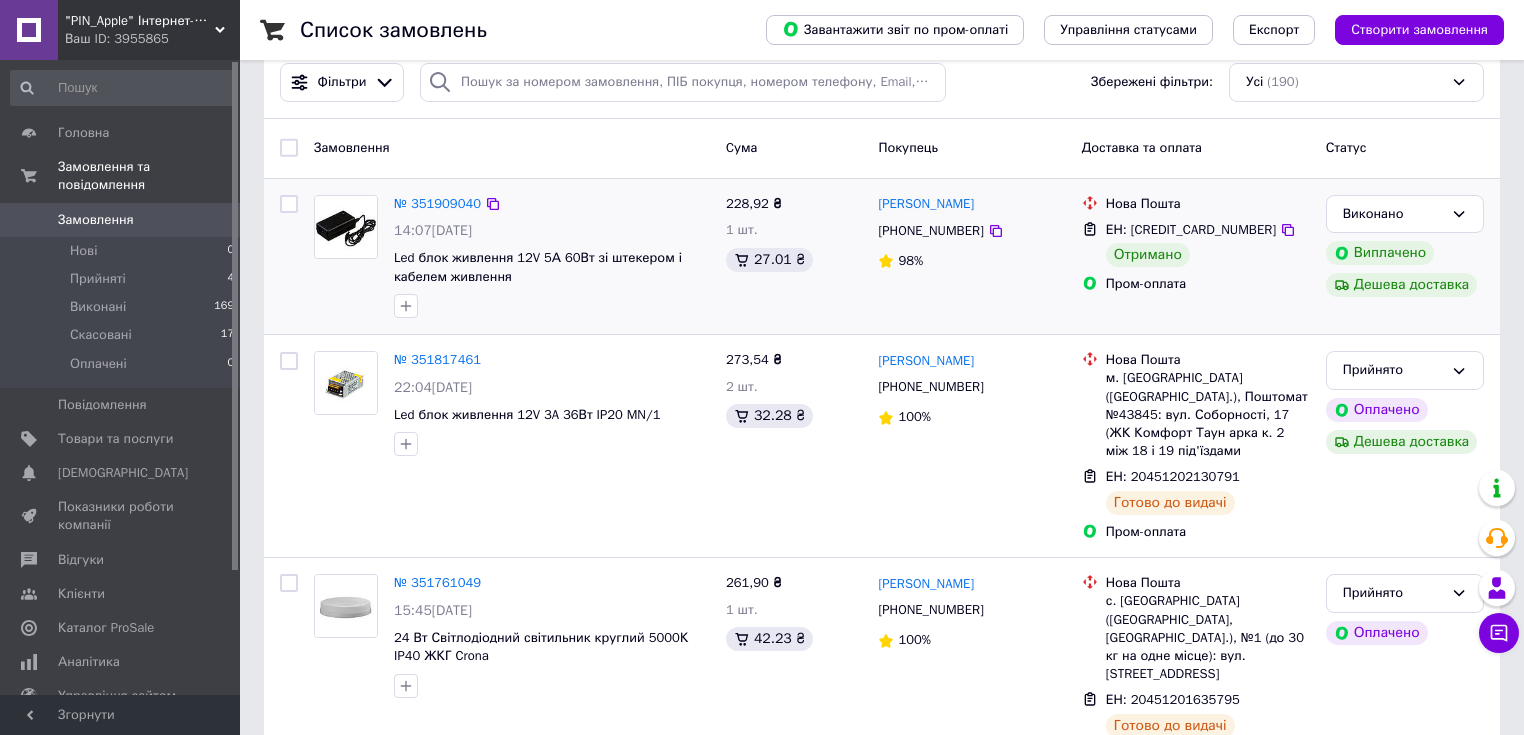 scroll, scrollTop: 0, scrollLeft: 0, axis: both 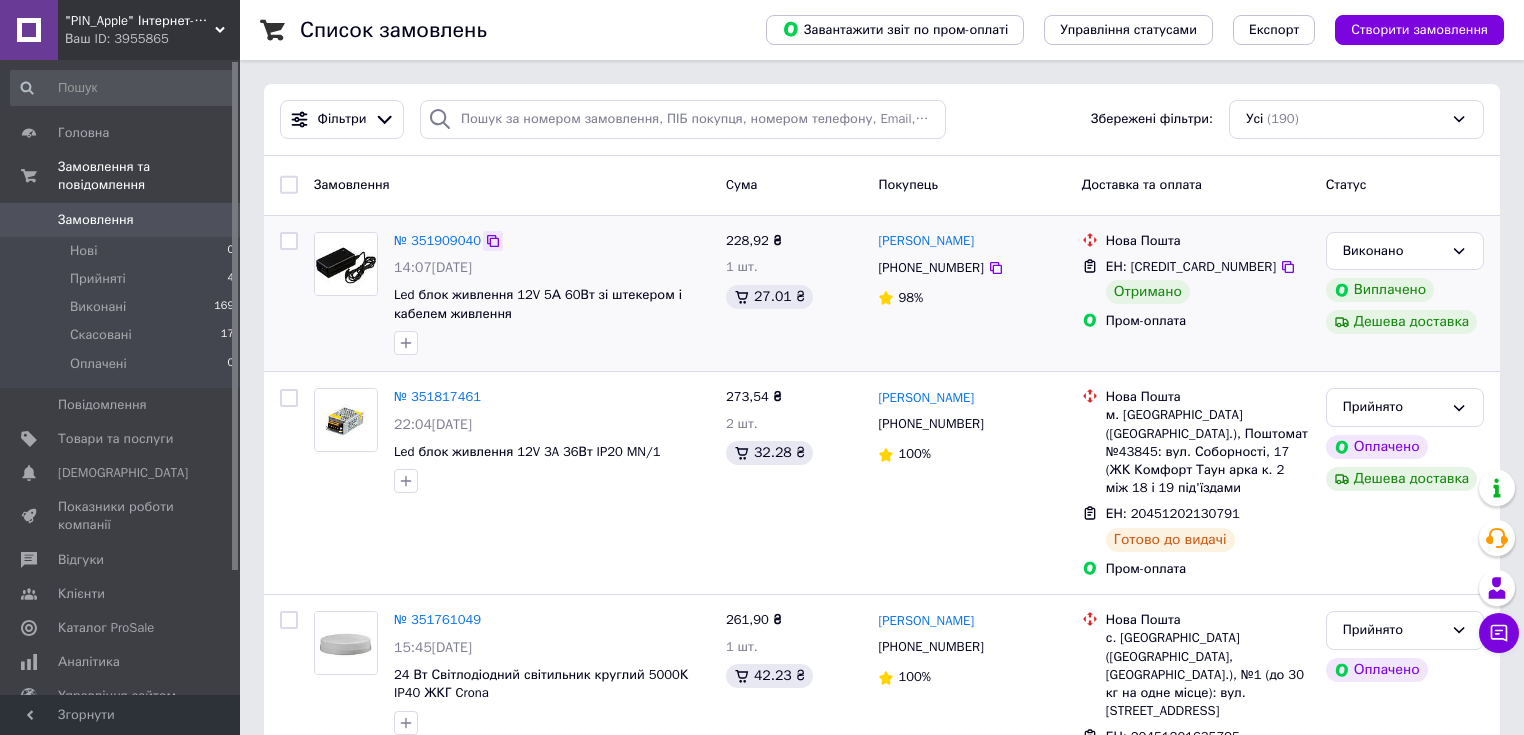 click 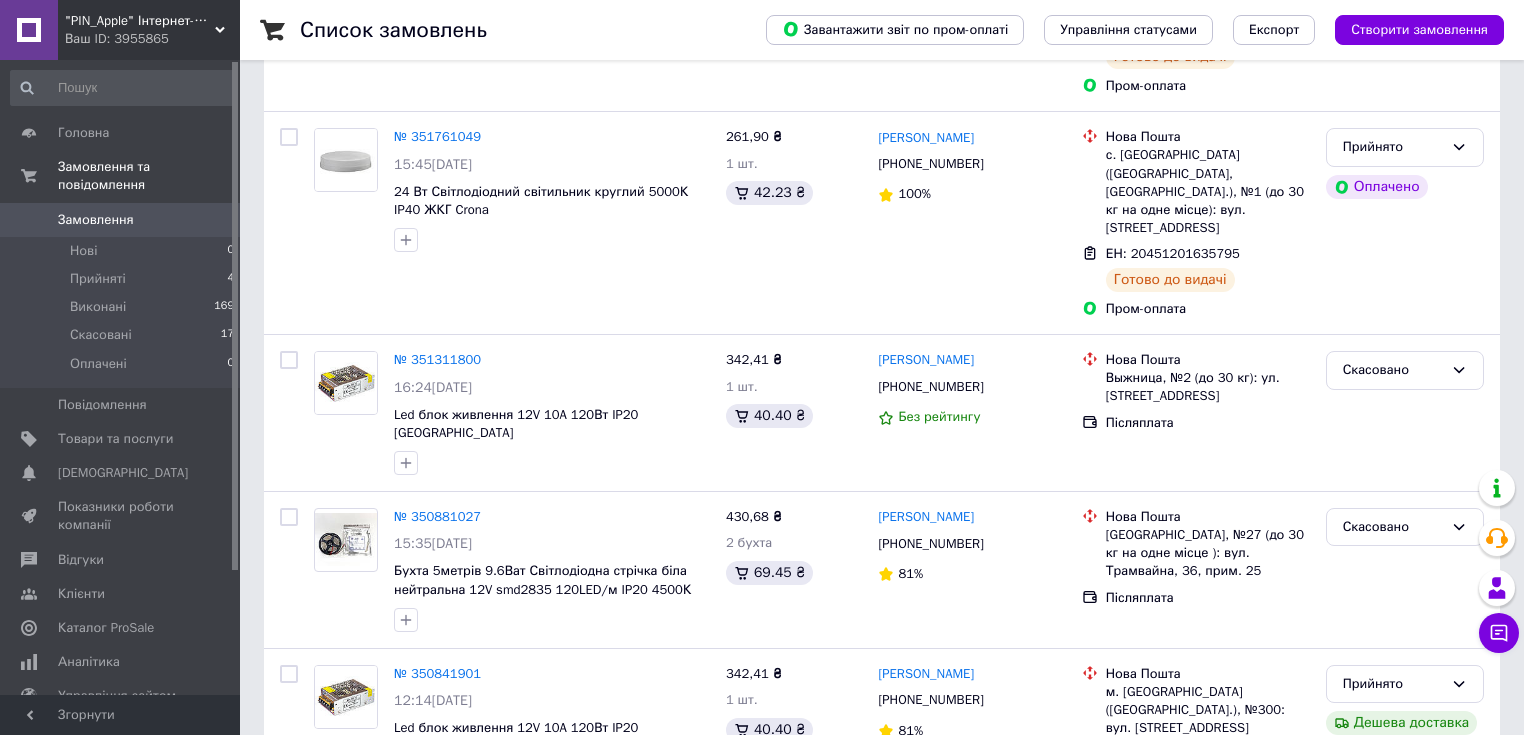 scroll, scrollTop: 640, scrollLeft: 0, axis: vertical 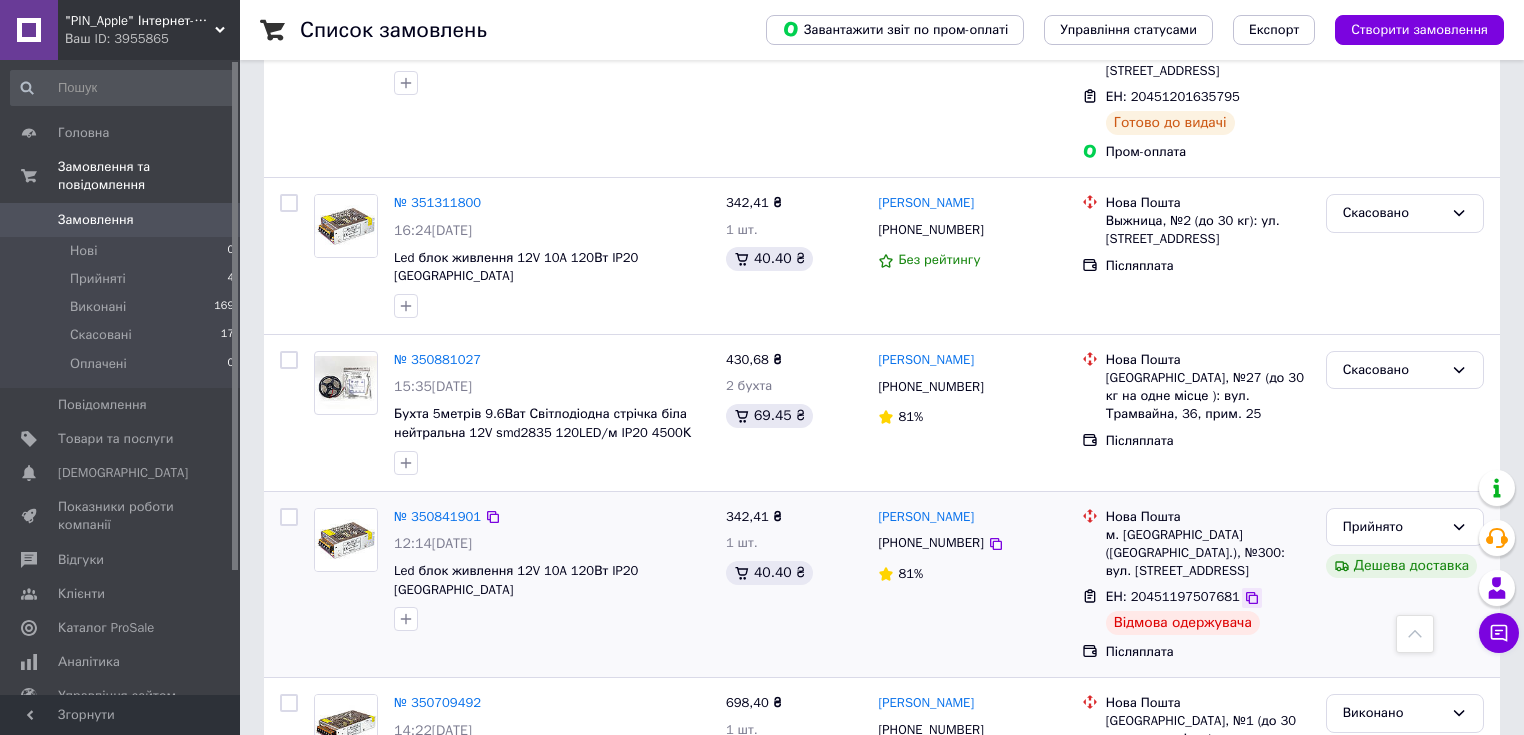 click 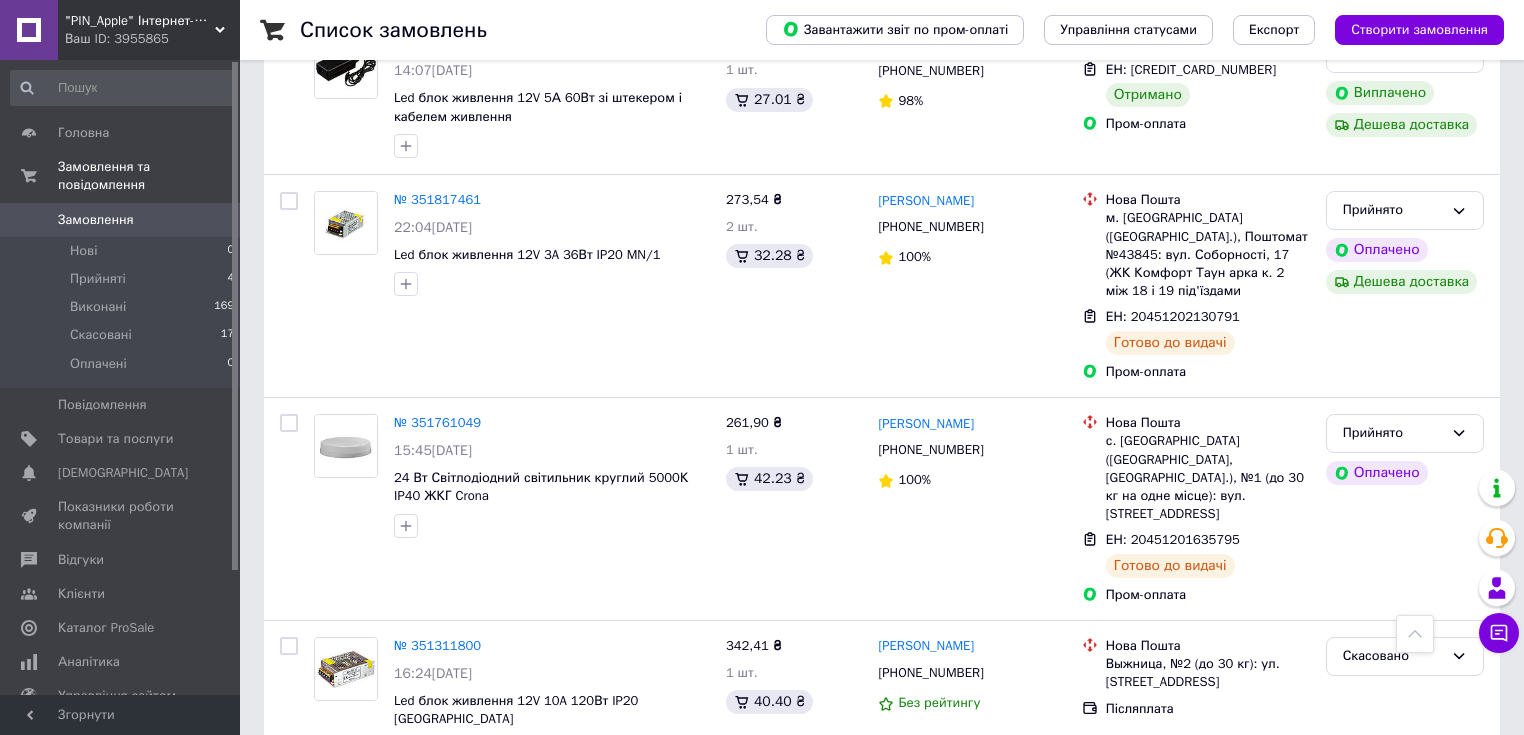 scroll, scrollTop: 0, scrollLeft: 0, axis: both 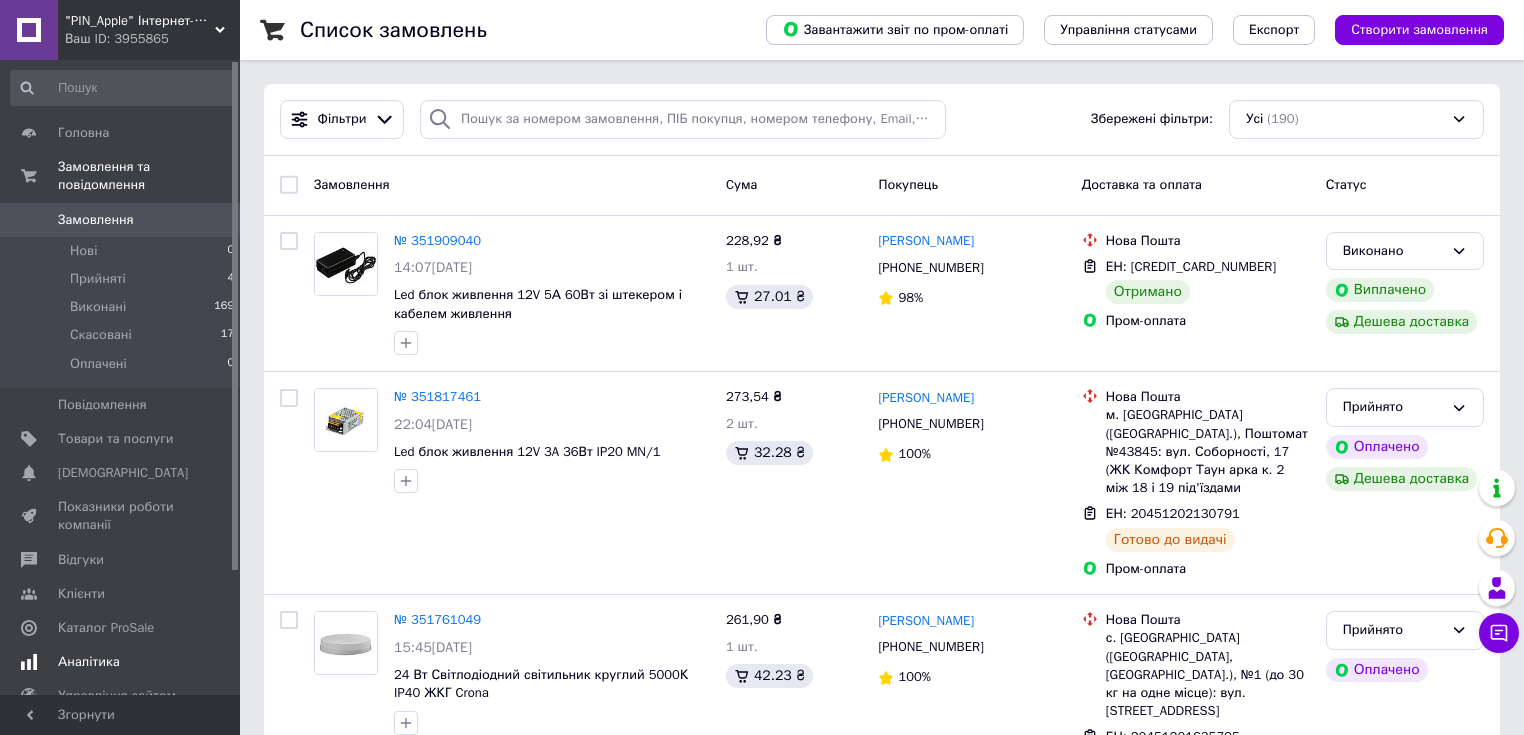 click on "Аналітика" at bounding box center [89, 662] 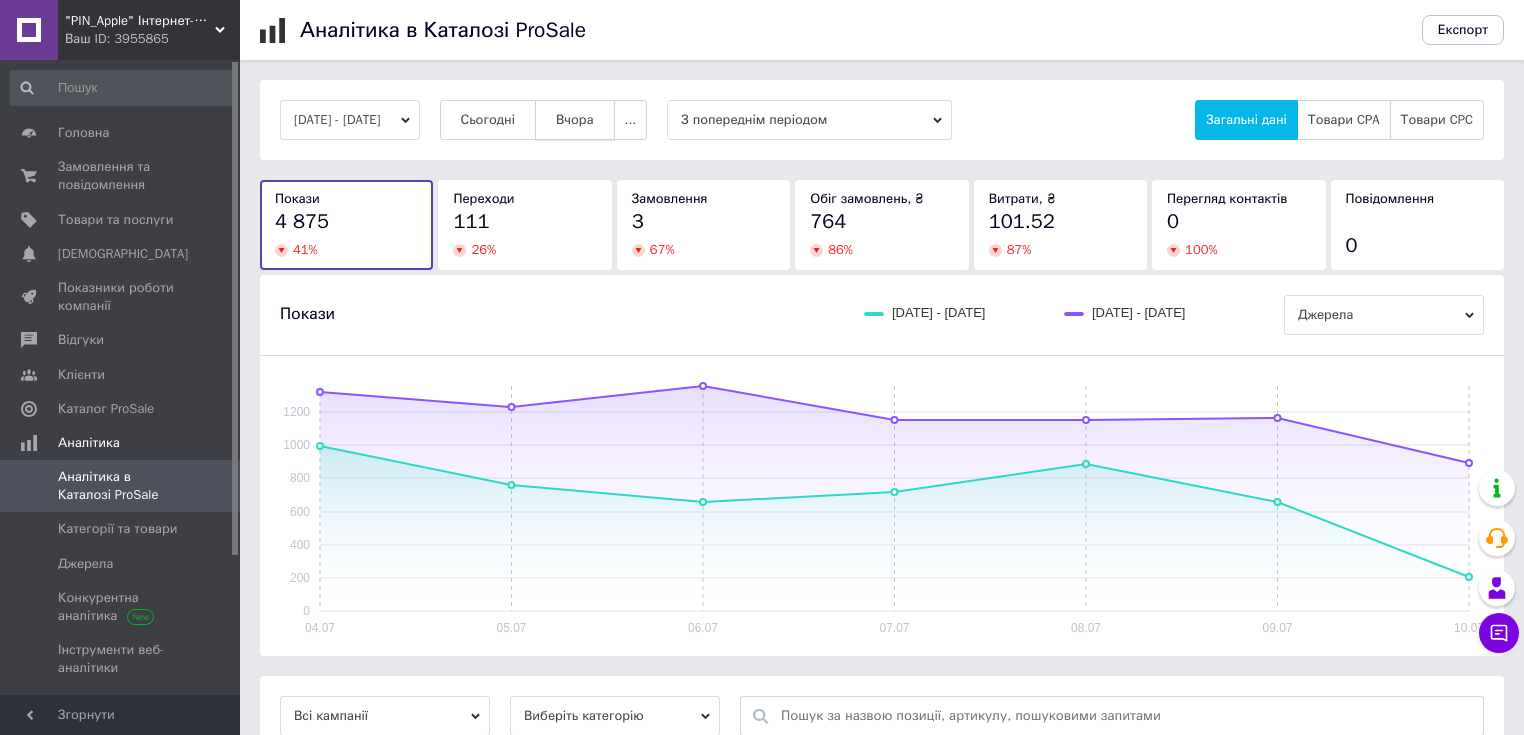 click on "Вчора" at bounding box center (575, 120) 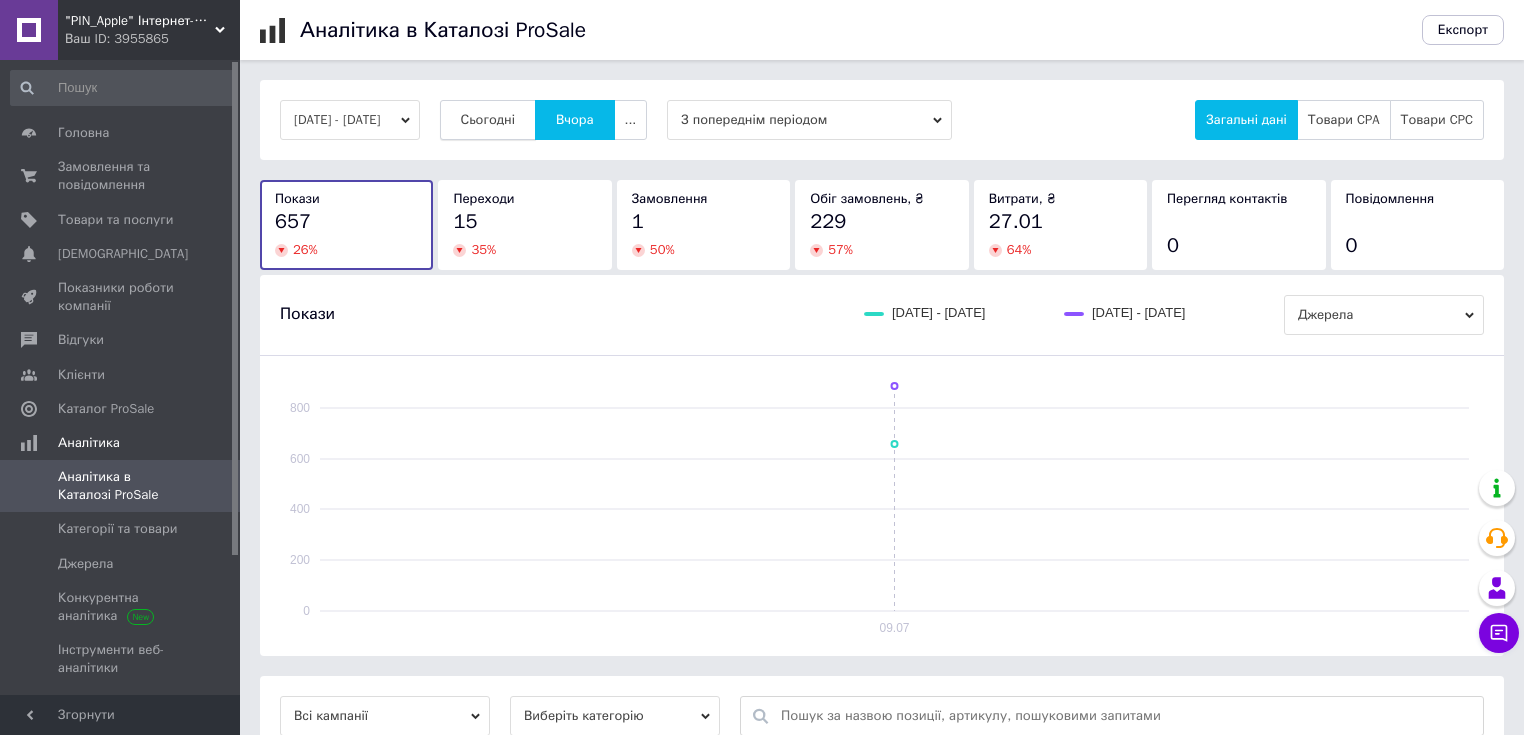 click on "Сьогодні" at bounding box center [488, 120] 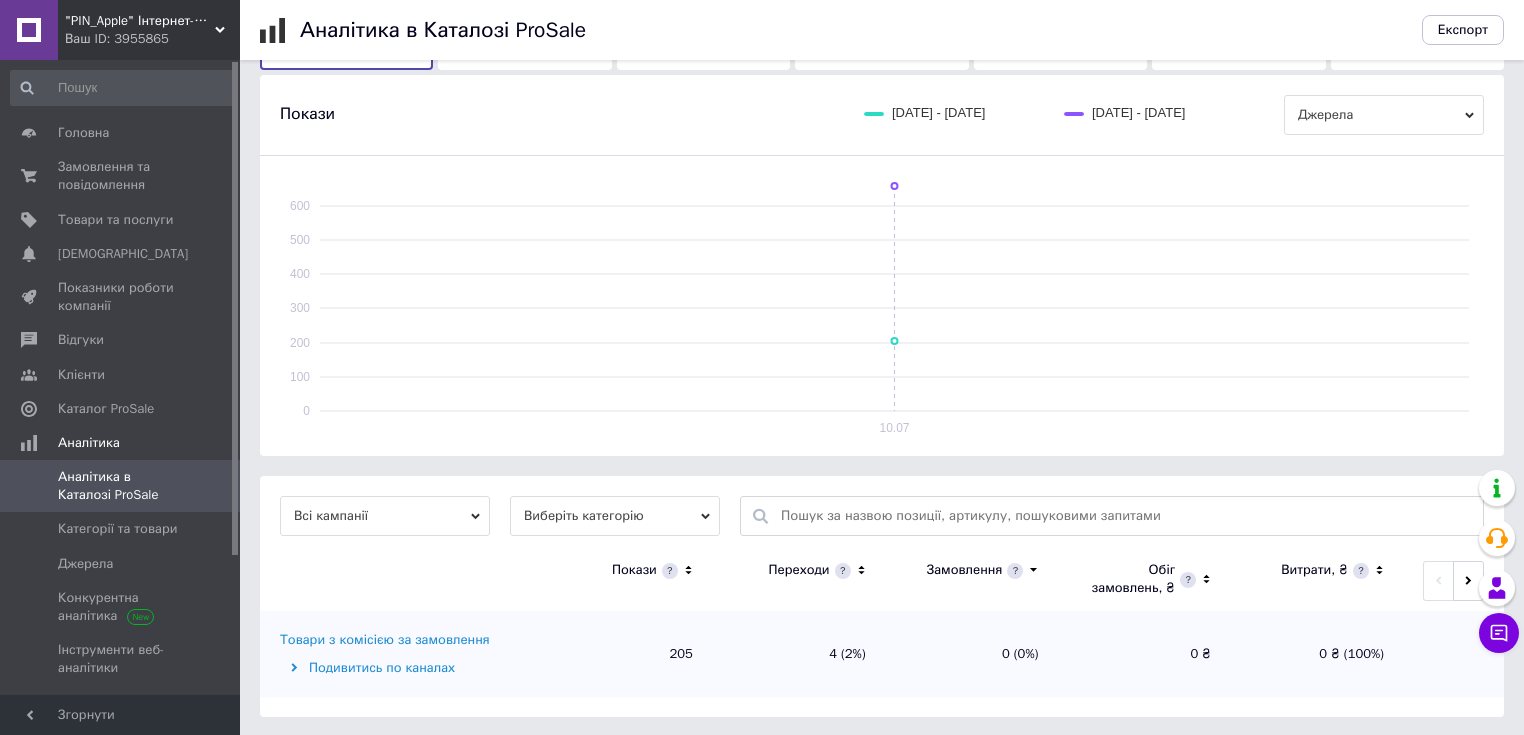 scroll, scrollTop: 201, scrollLeft: 0, axis: vertical 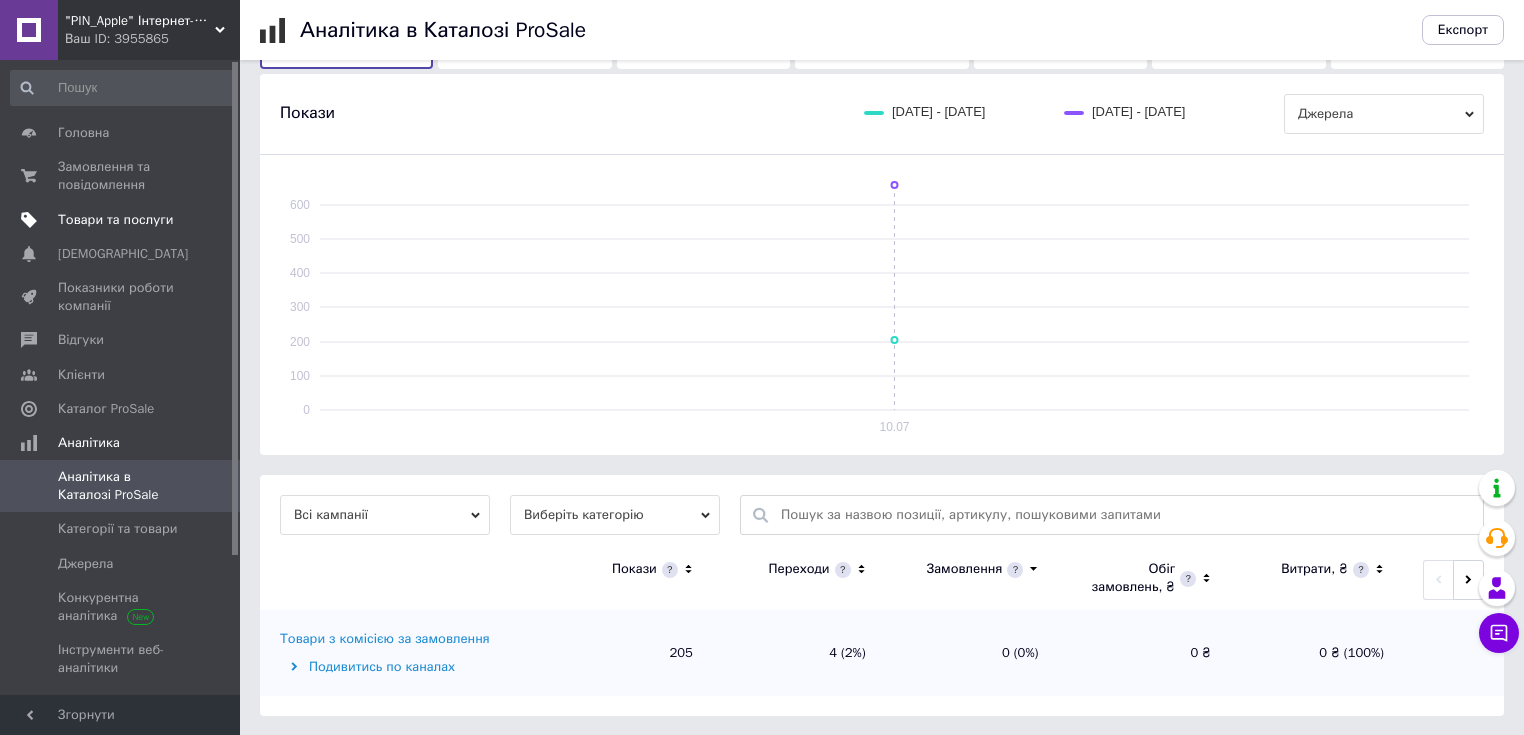 click on "Товари та послуги" at bounding box center [115, 220] 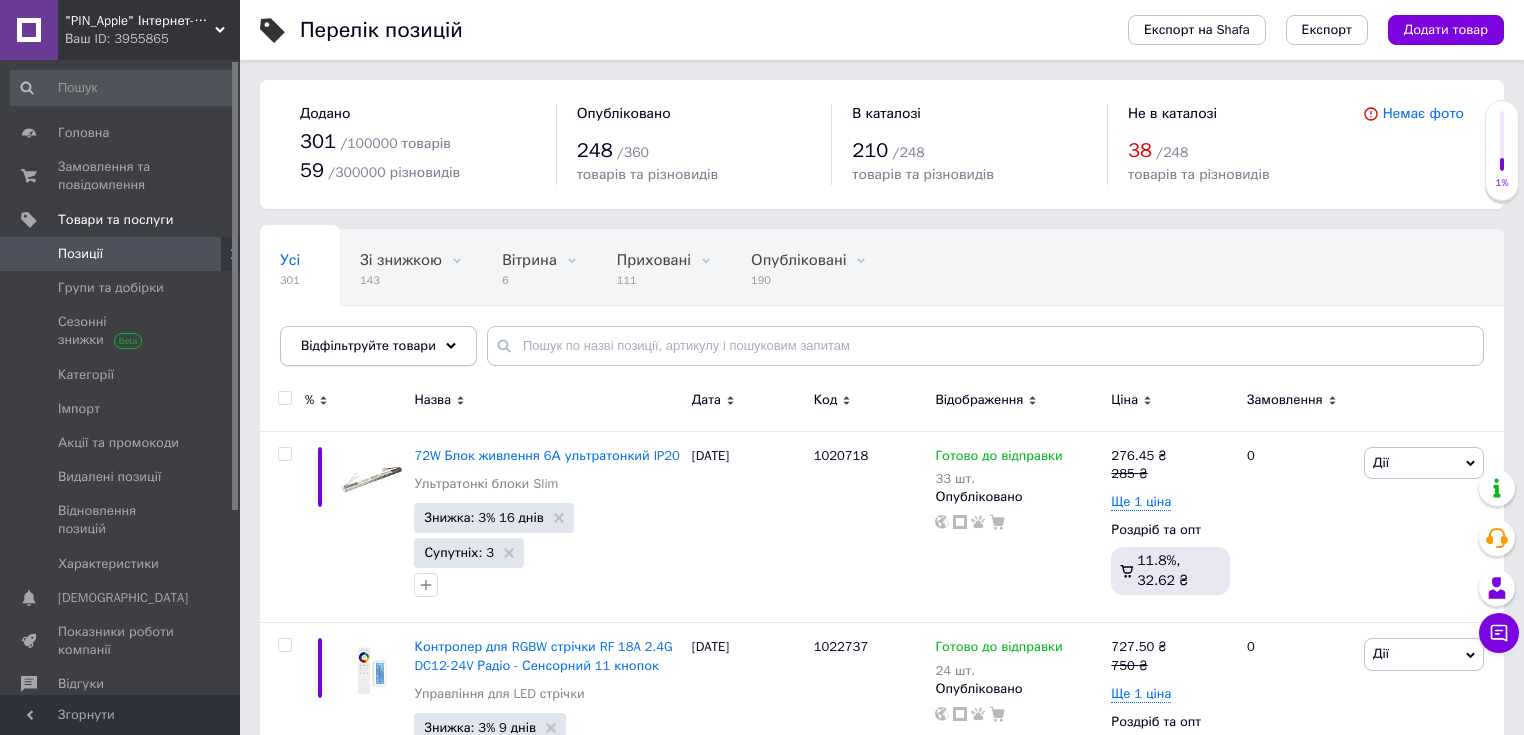 click on "Відфільтруйте товари" at bounding box center (378, 346) 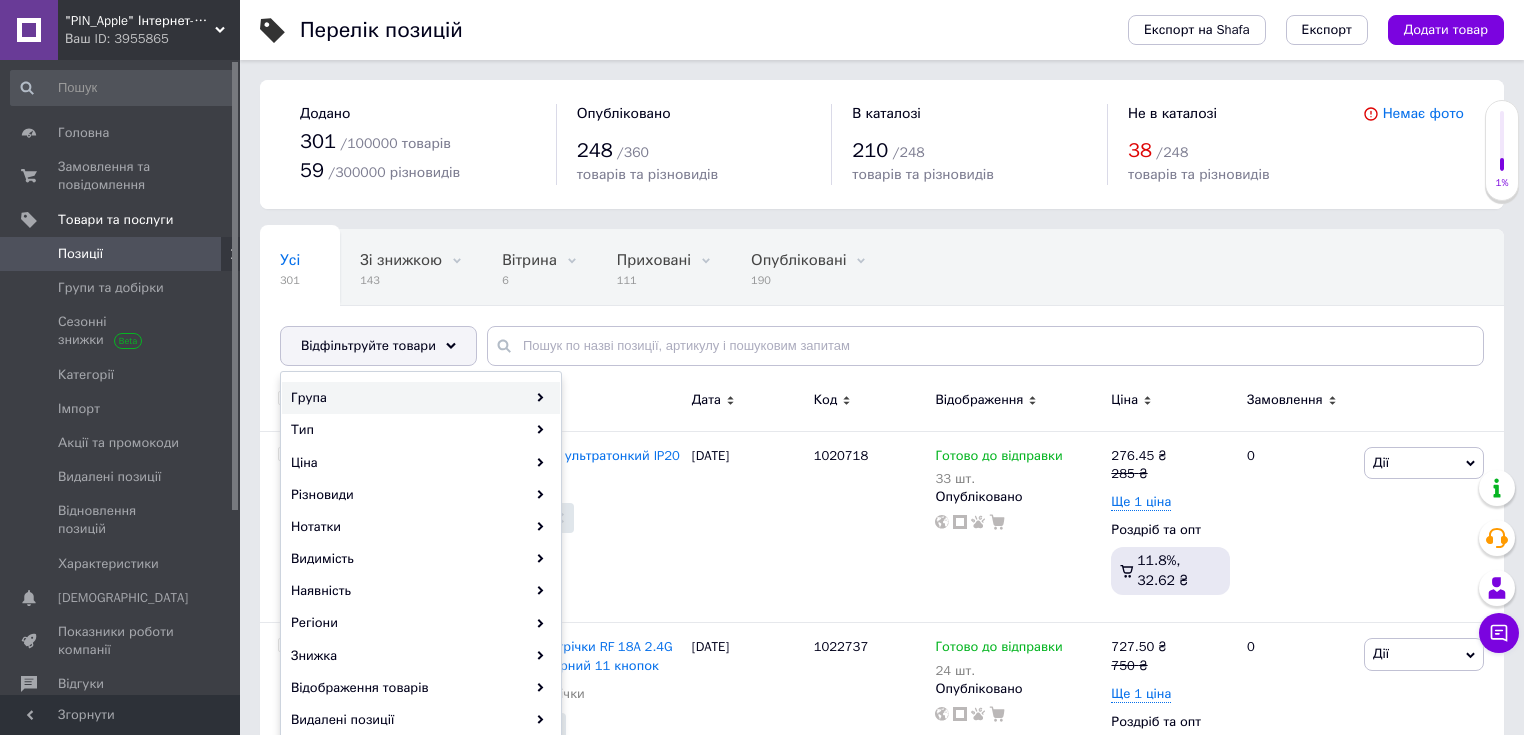 click on "Група" at bounding box center (421, 398) 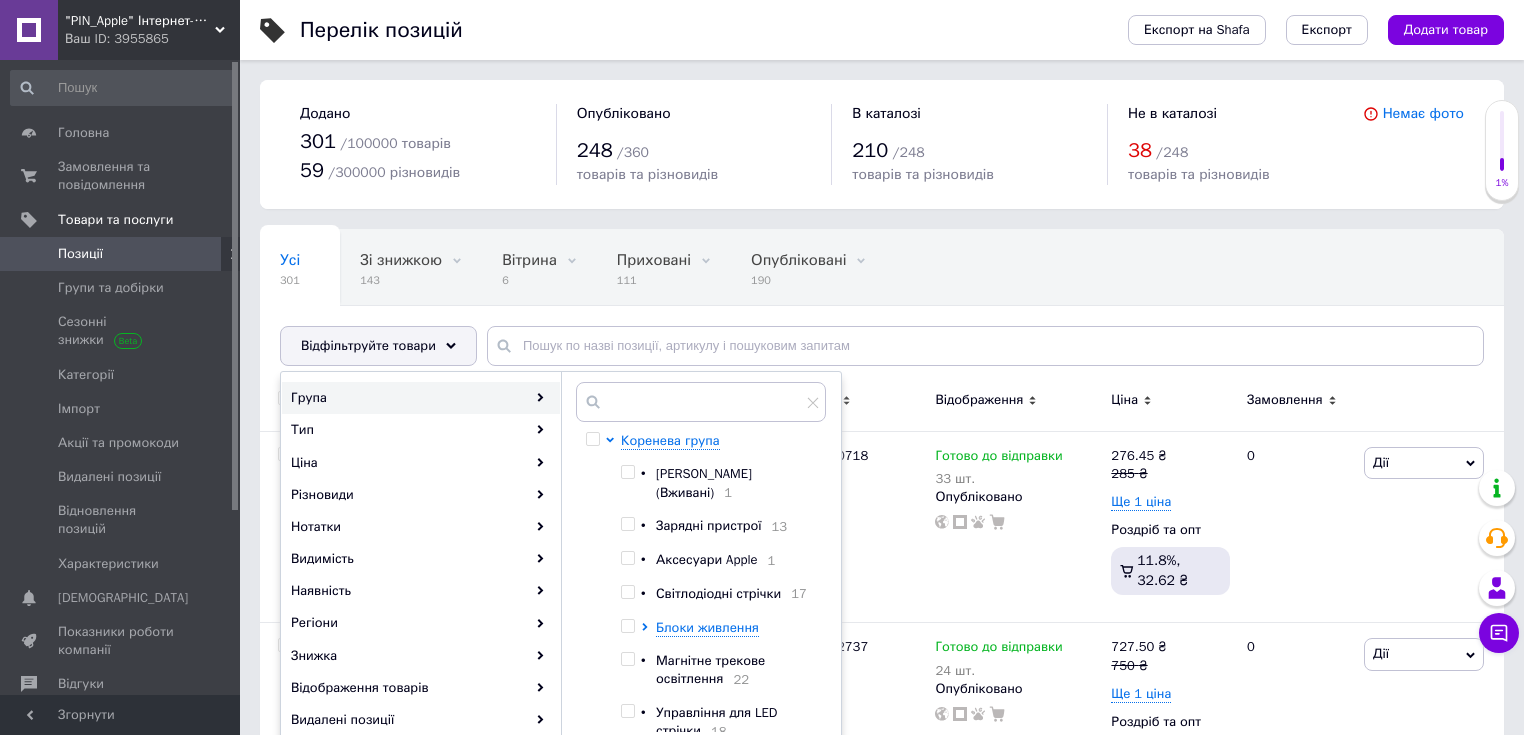 scroll, scrollTop: 160, scrollLeft: 0, axis: vertical 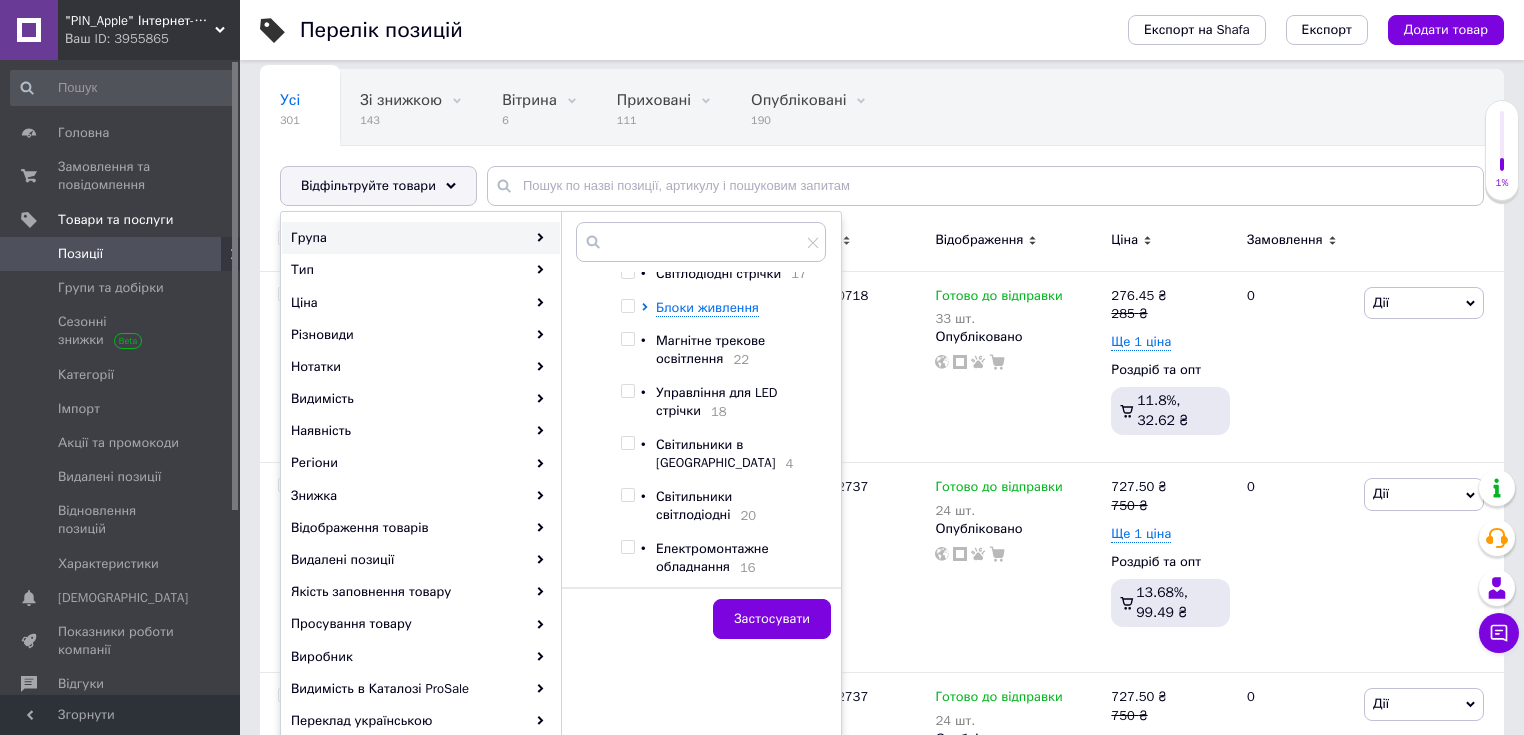 click at bounding box center [627, 495] 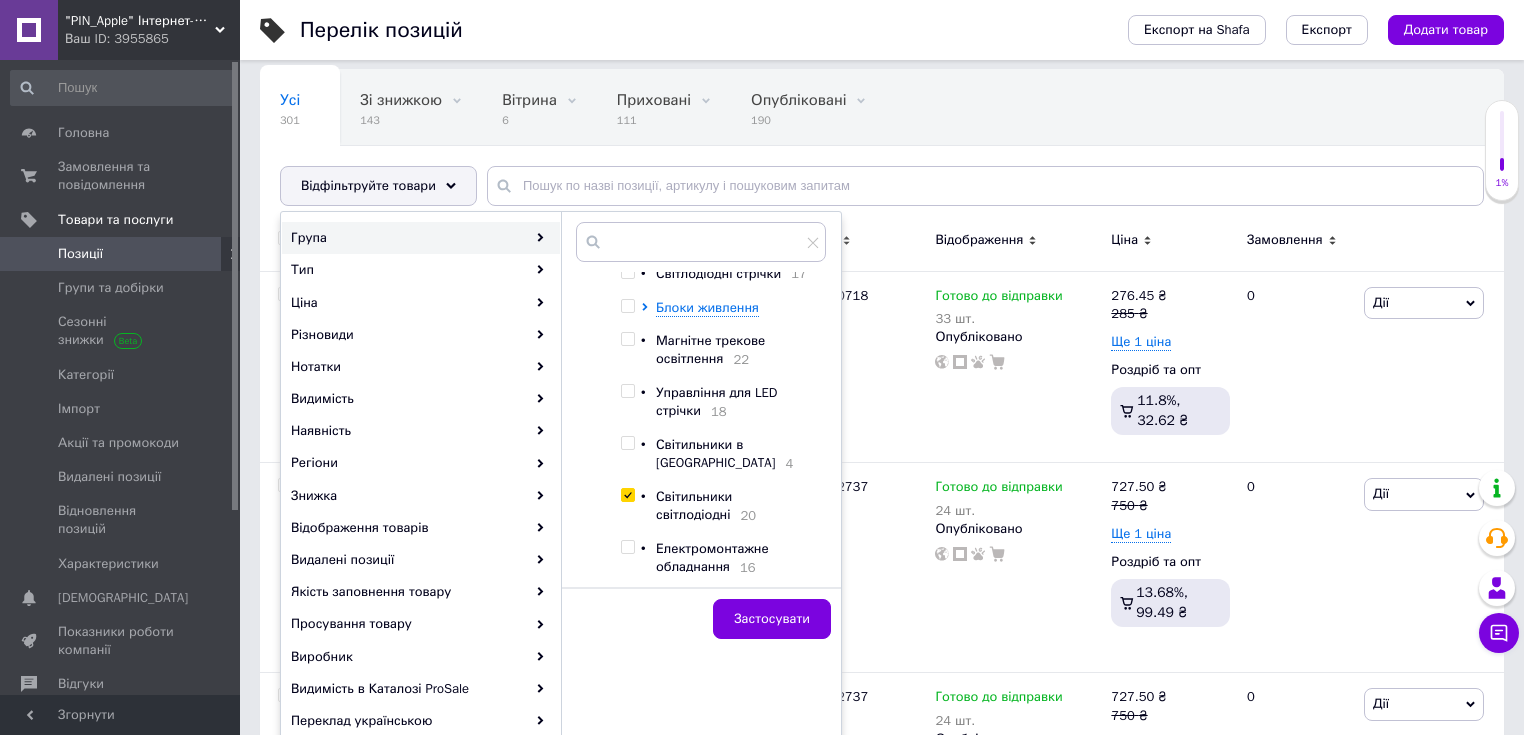 checkbox on "true" 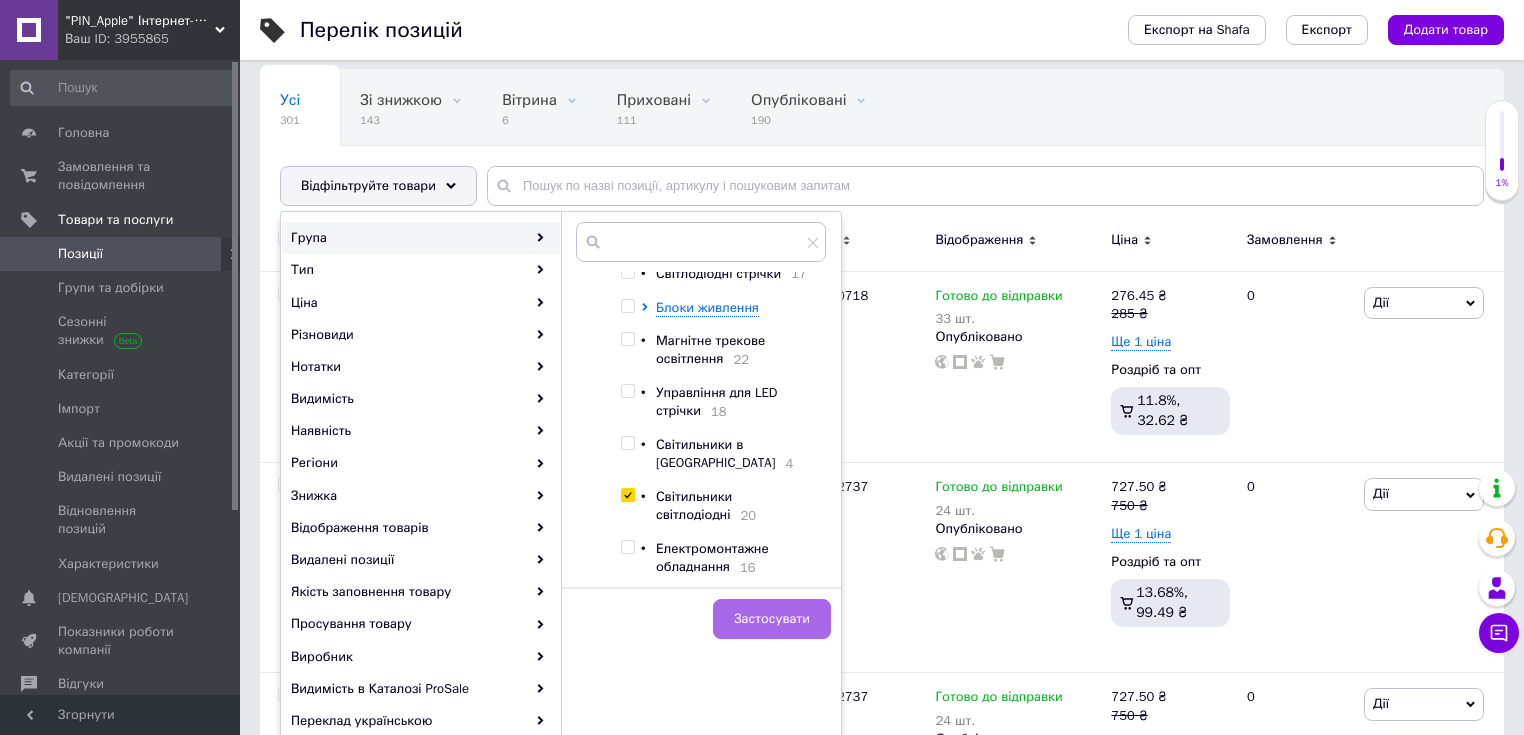 click on "Застосувати" at bounding box center [772, 619] 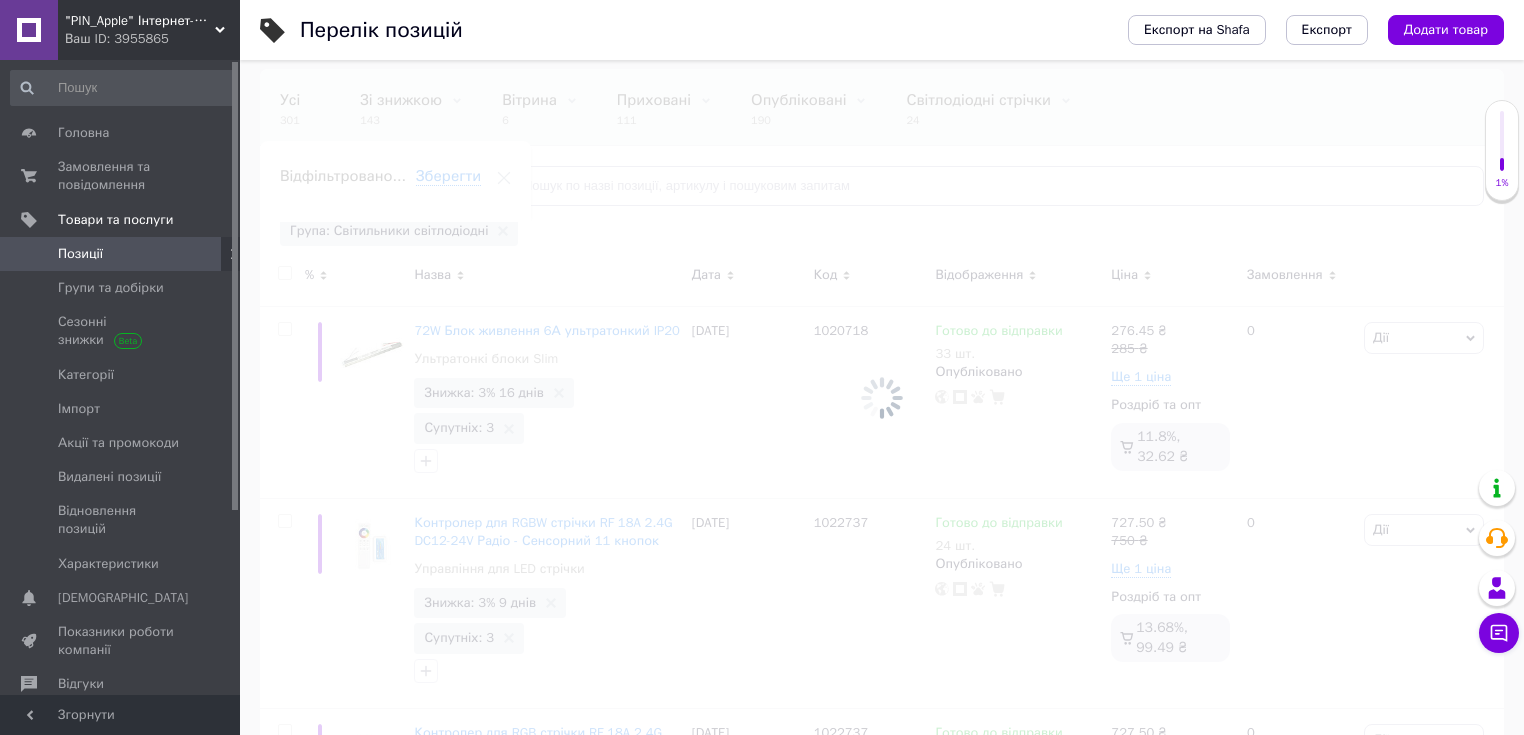 scroll, scrollTop: 0, scrollLeft: 12, axis: horizontal 